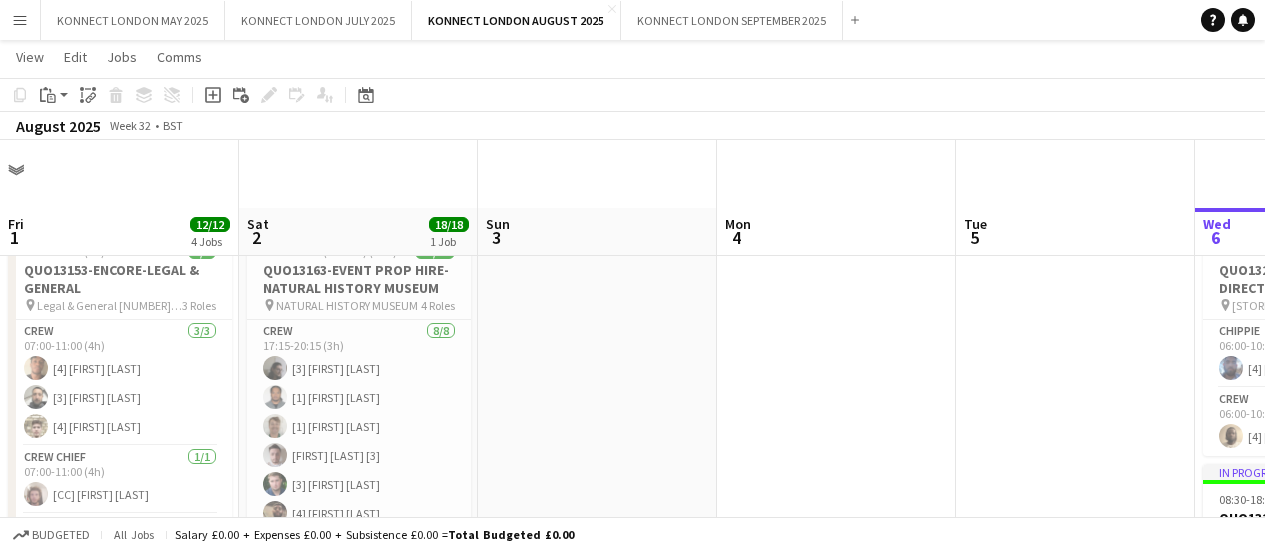 scroll, scrollTop: 68, scrollLeft: 0, axis: vertical 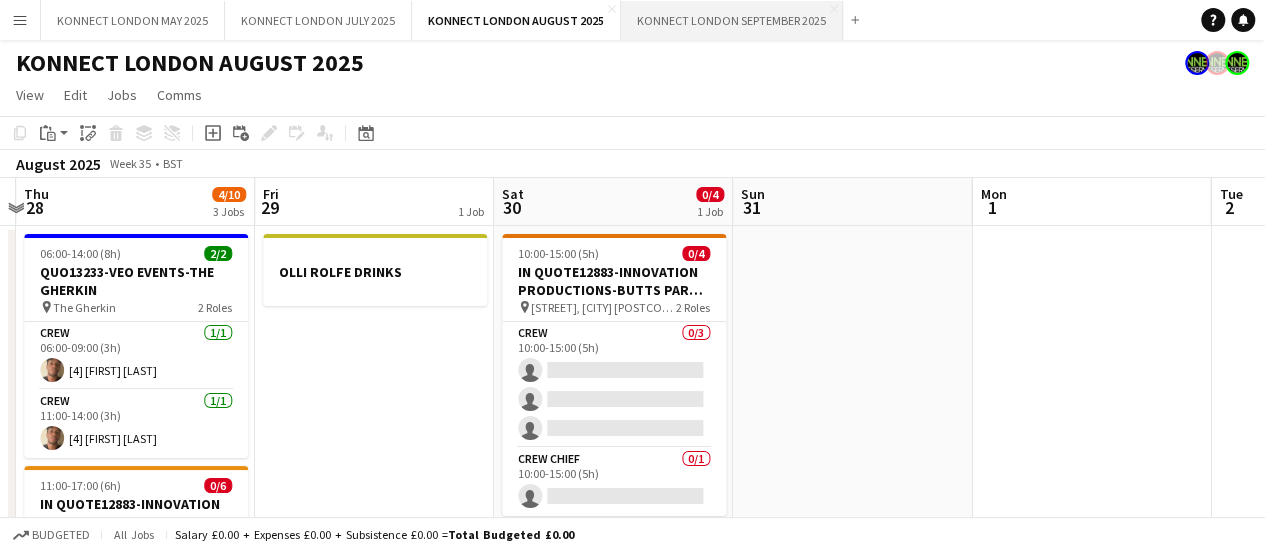 click on "KONNECT LONDON SEPTEMBER 2025 Close" at bounding box center [732, 20] 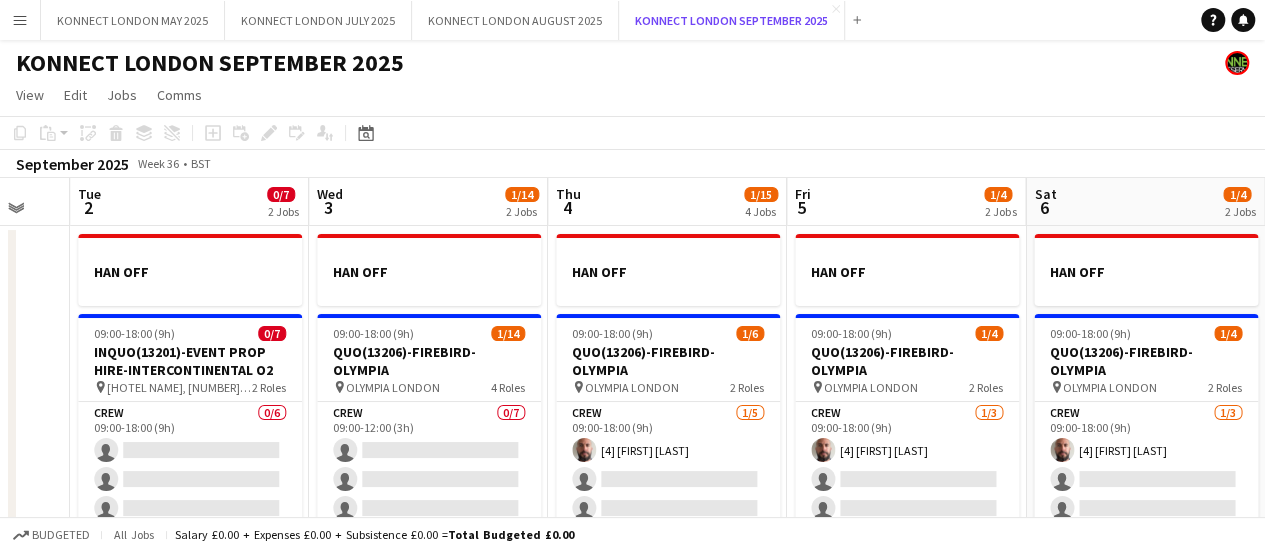 scroll, scrollTop: 0, scrollLeft: 884, axis: horizontal 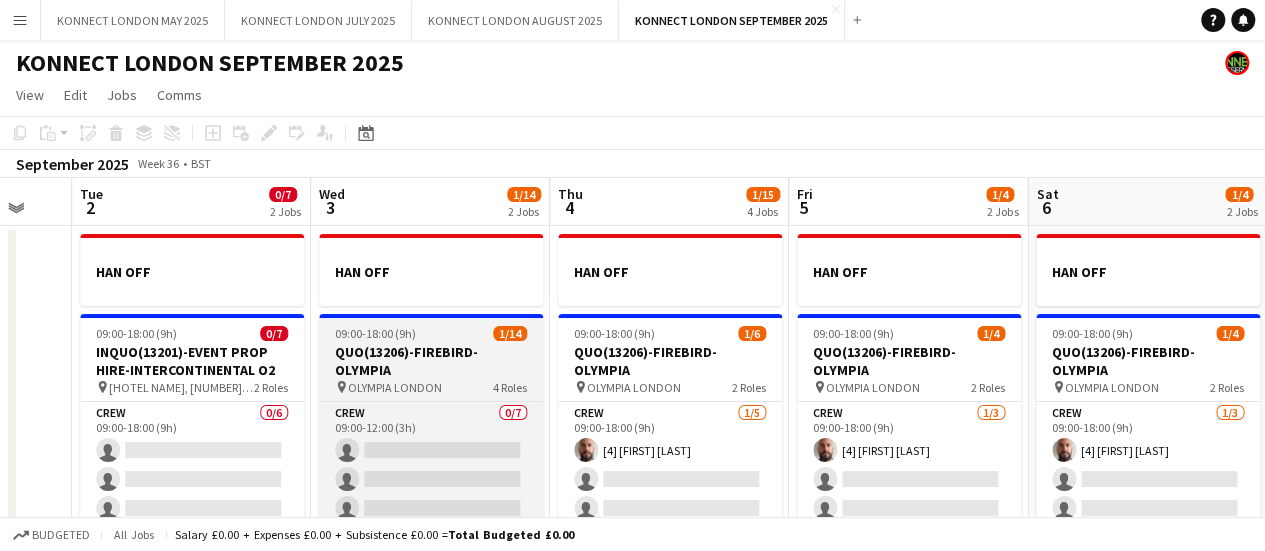 click on "QUO(13206)-FIREBIRD-OLYMPIA" at bounding box center (431, 361) 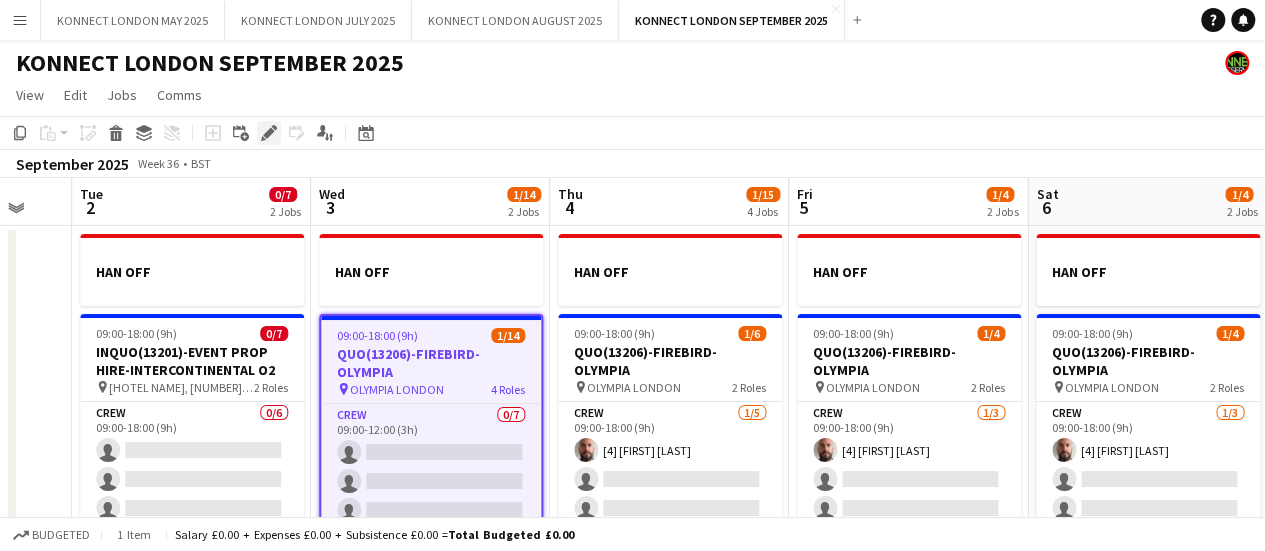click on "Edit" at bounding box center [269, 133] 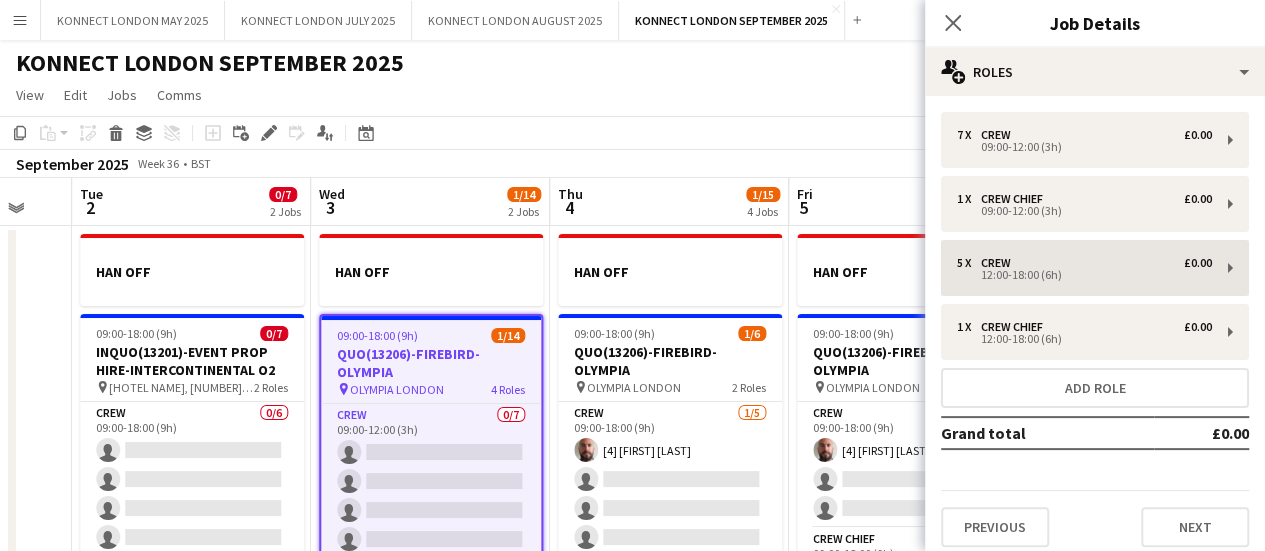 type on "**********" 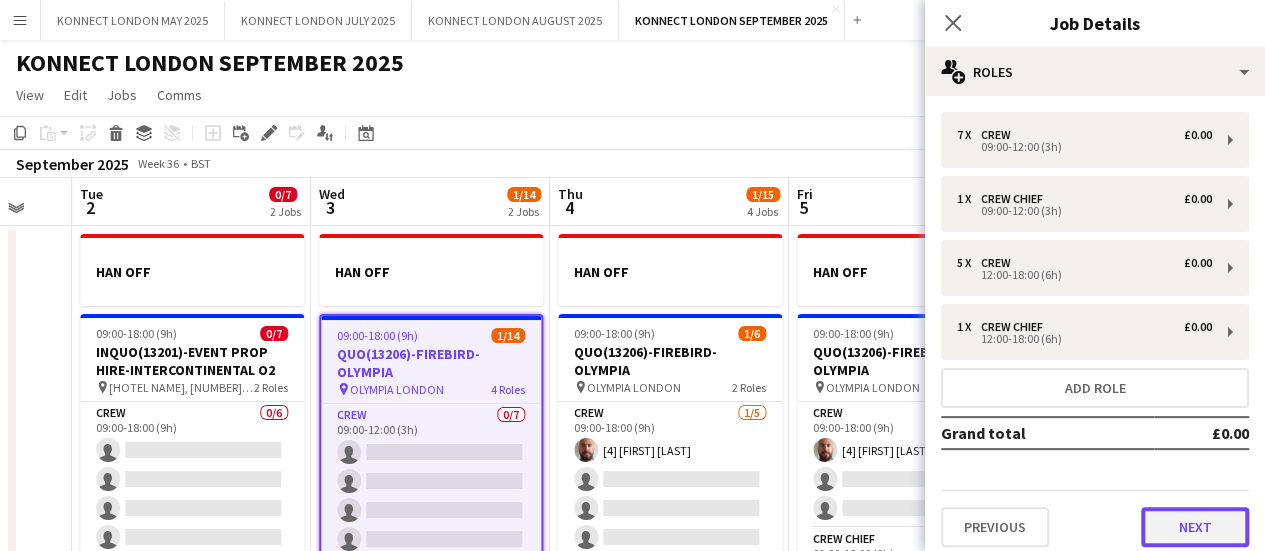 click on "Next" at bounding box center (1195, 527) 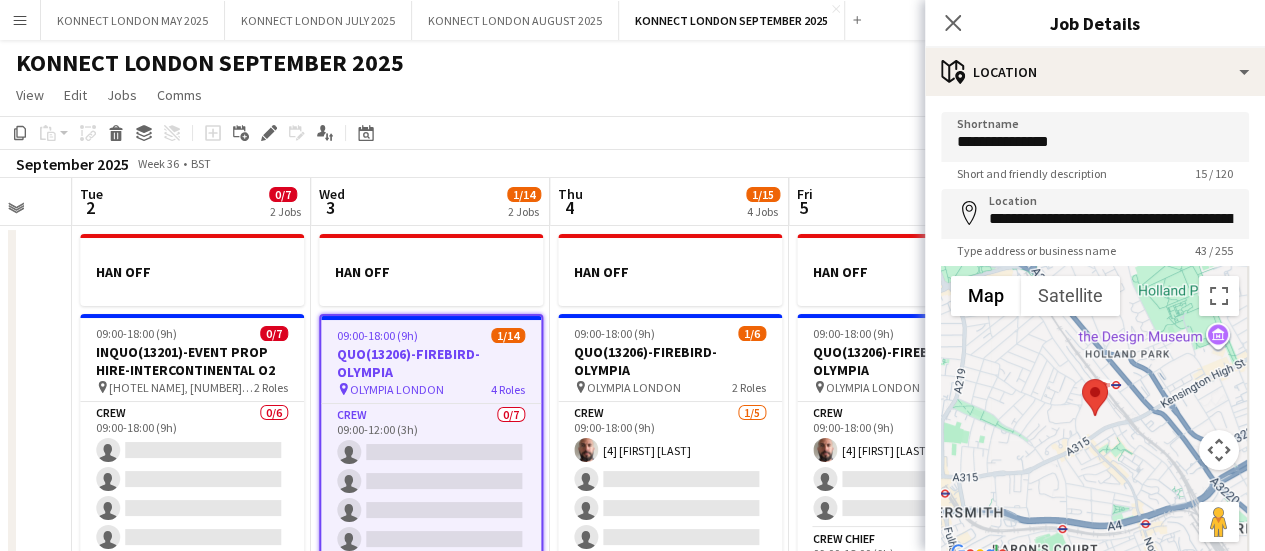 scroll, scrollTop: 155, scrollLeft: 0, axis: vertical 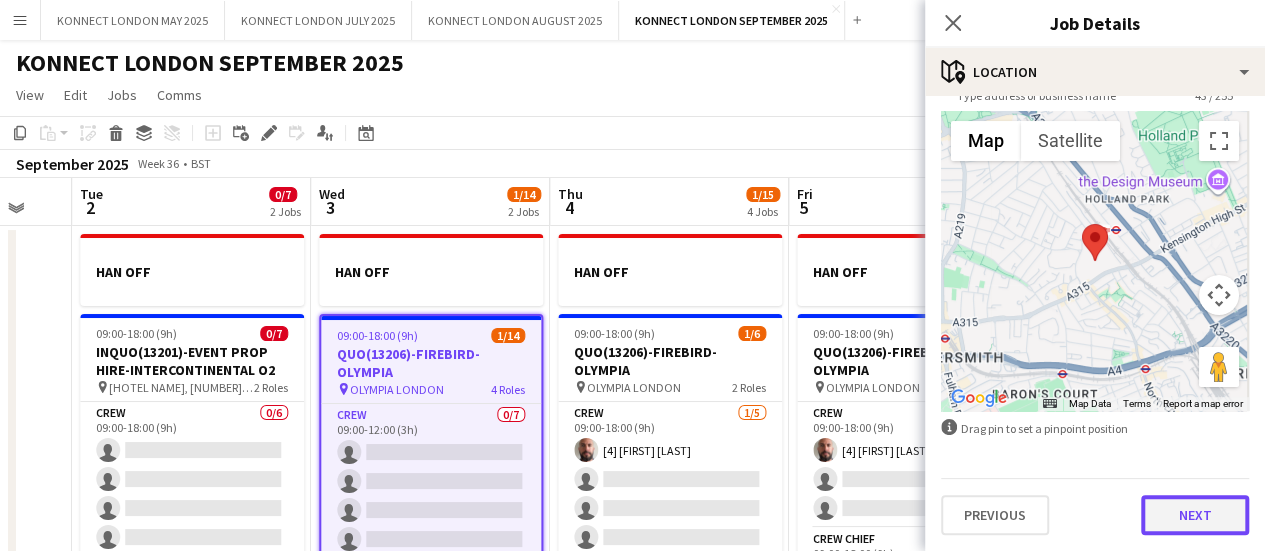 click on "Next" at bounding box center (1195, 515) 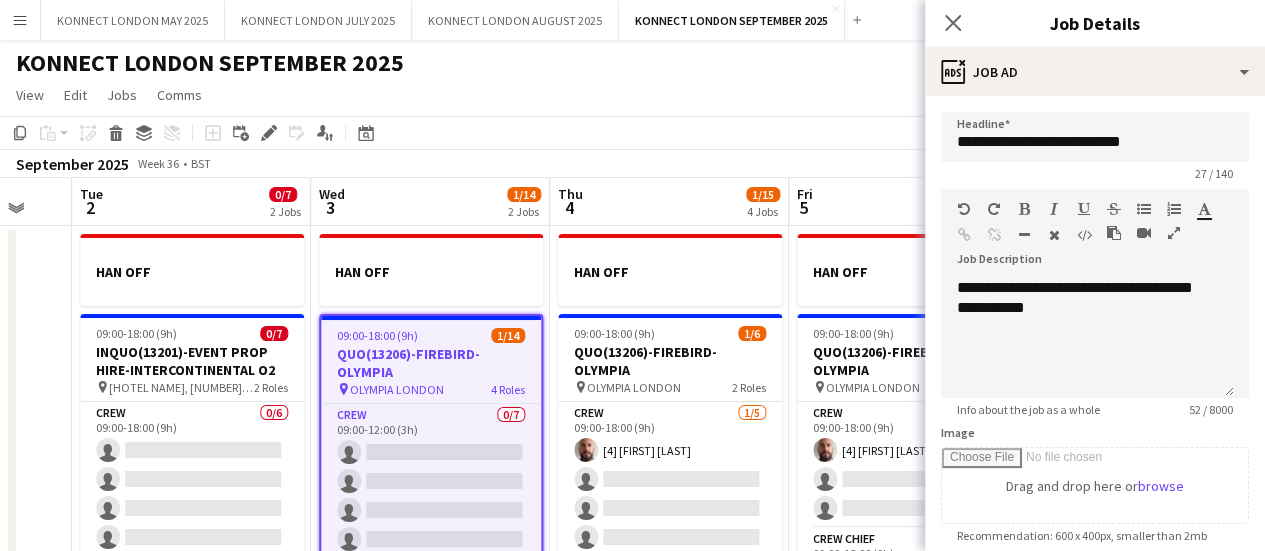 scroll, scrollTop: 0, scrollLeft: 0, axis: both 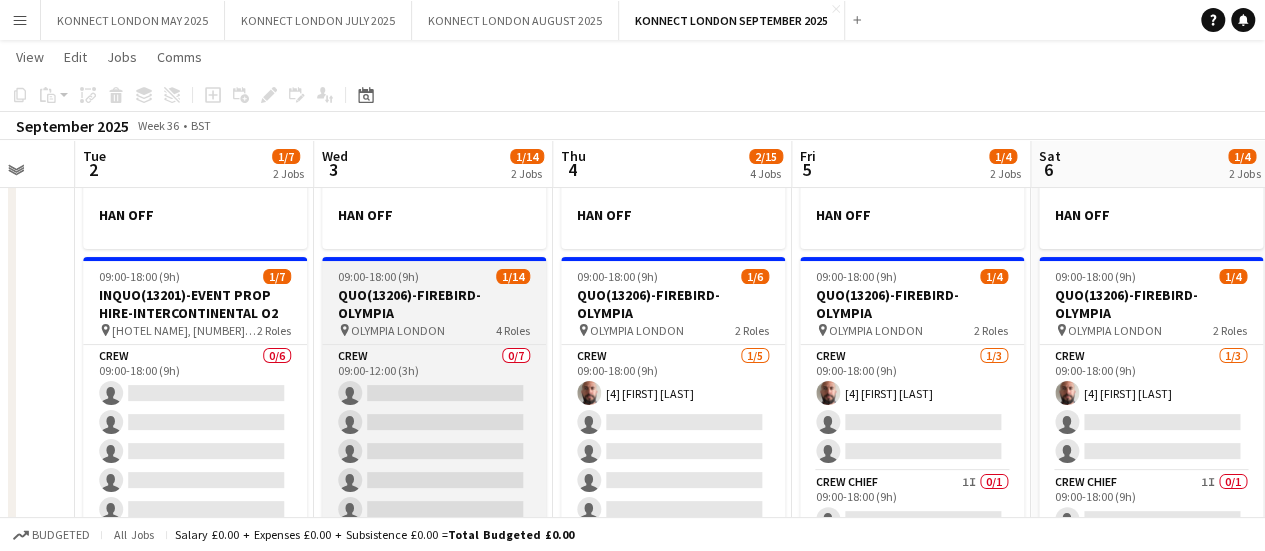 click on "QUO(13206)-FIREBIRD-OLYMPIA" at bounding box center [434, 304] 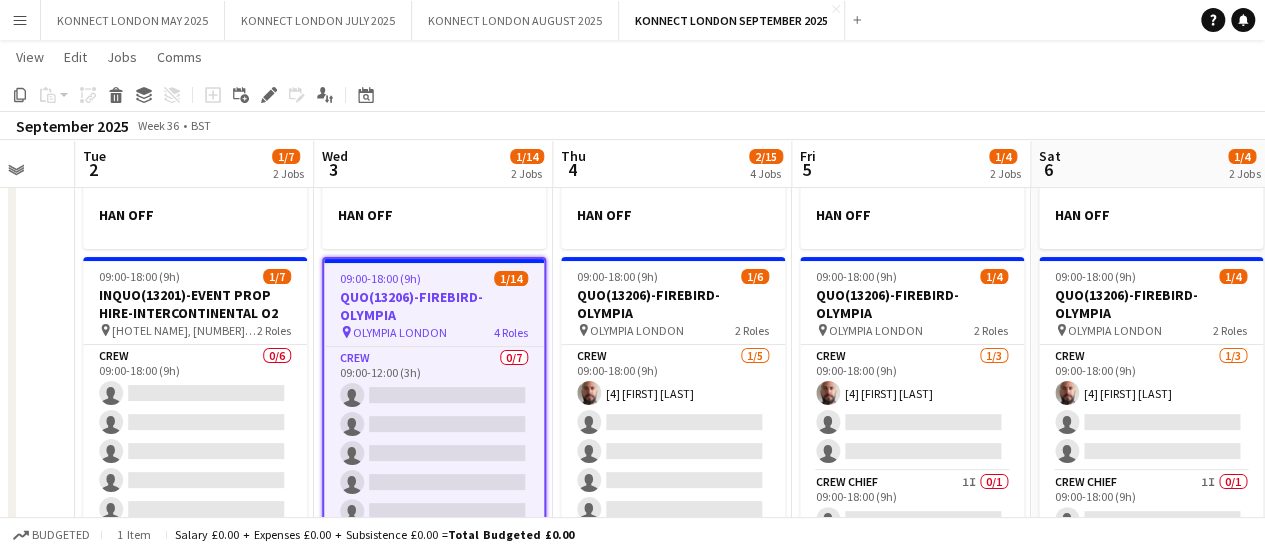 click 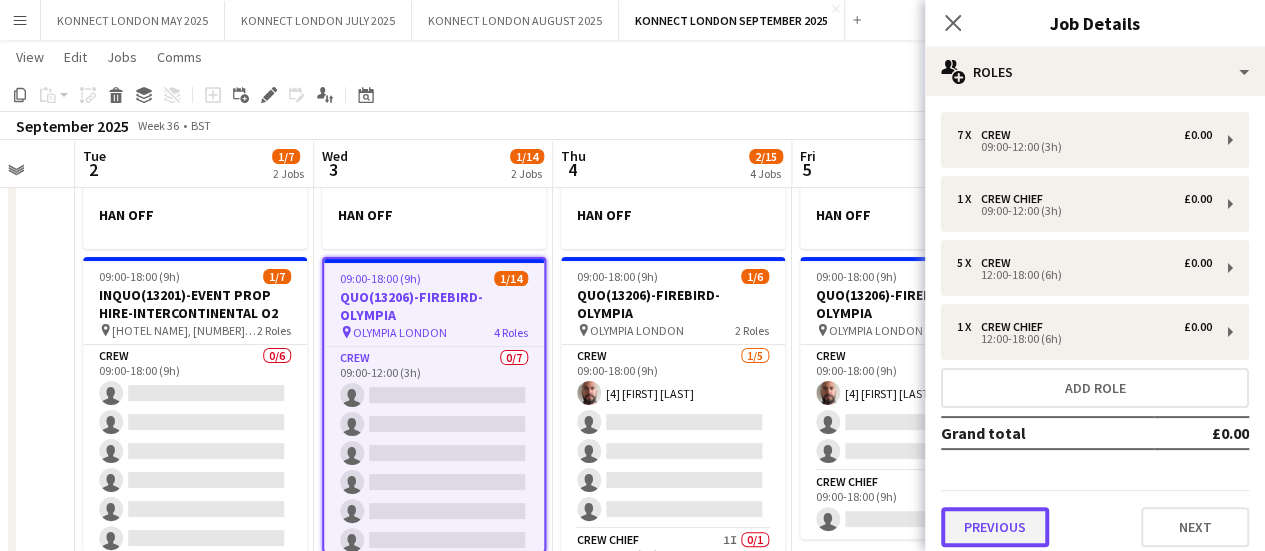 click on "Previous" at bounding box center [995, 527] 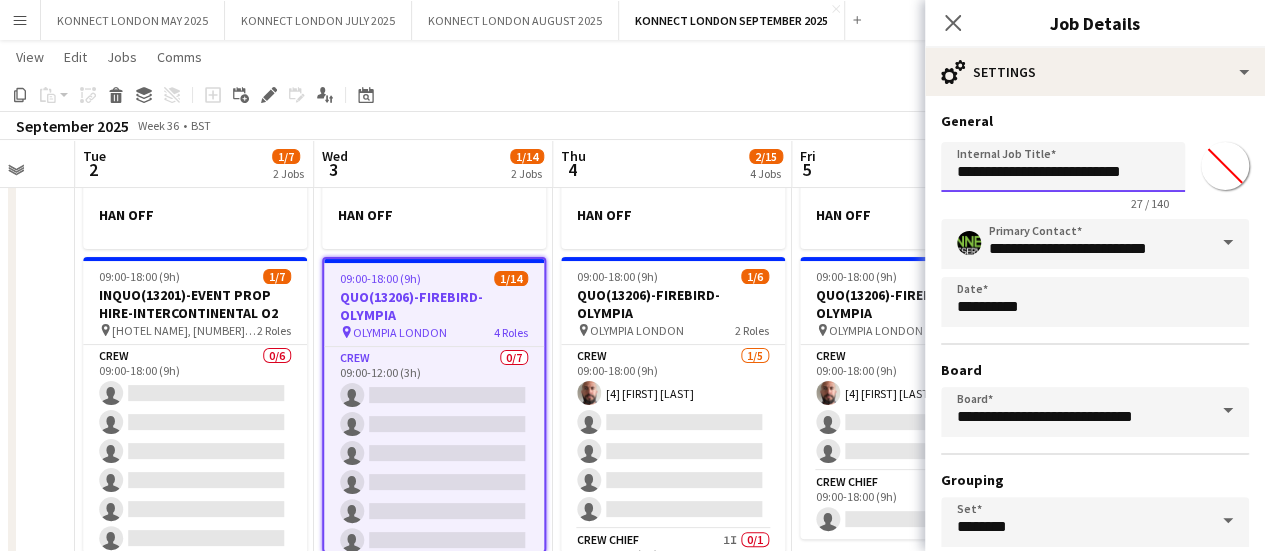 click on "**********" at bounding box center (1063, 167) 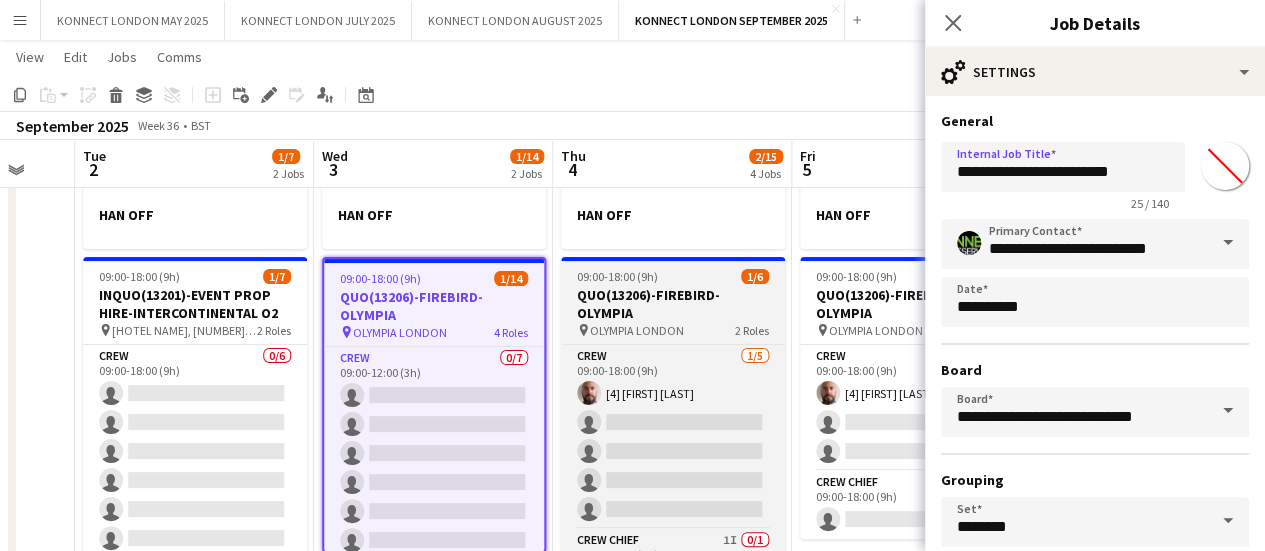 click on "QUO(13206)-FIREBIRD-OLYMPIA" at bounding box center (673, 304) 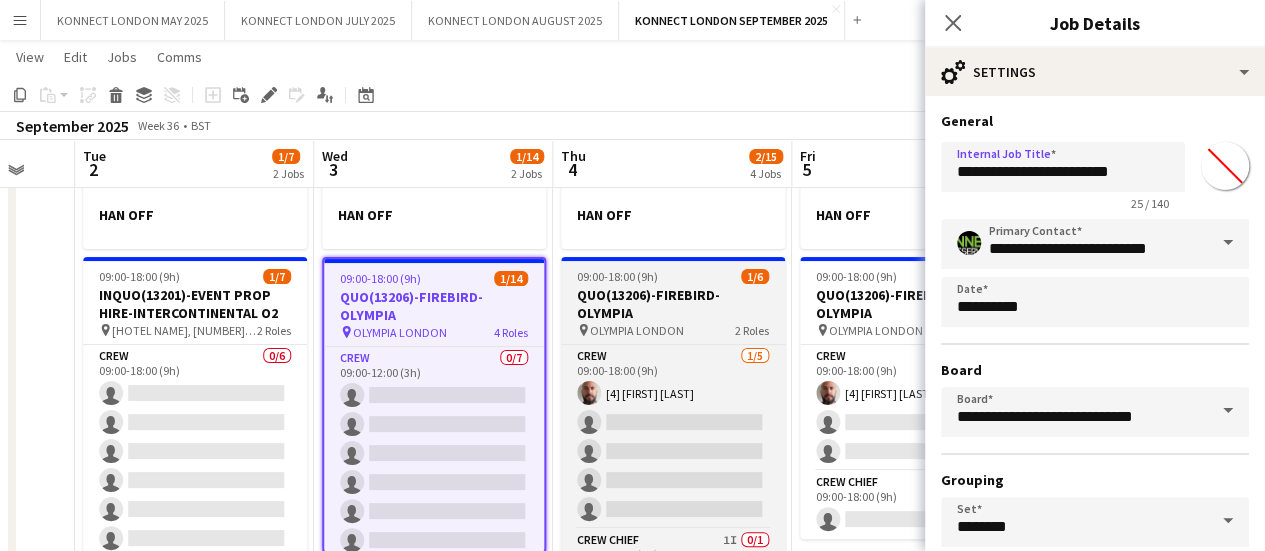type on "**********" 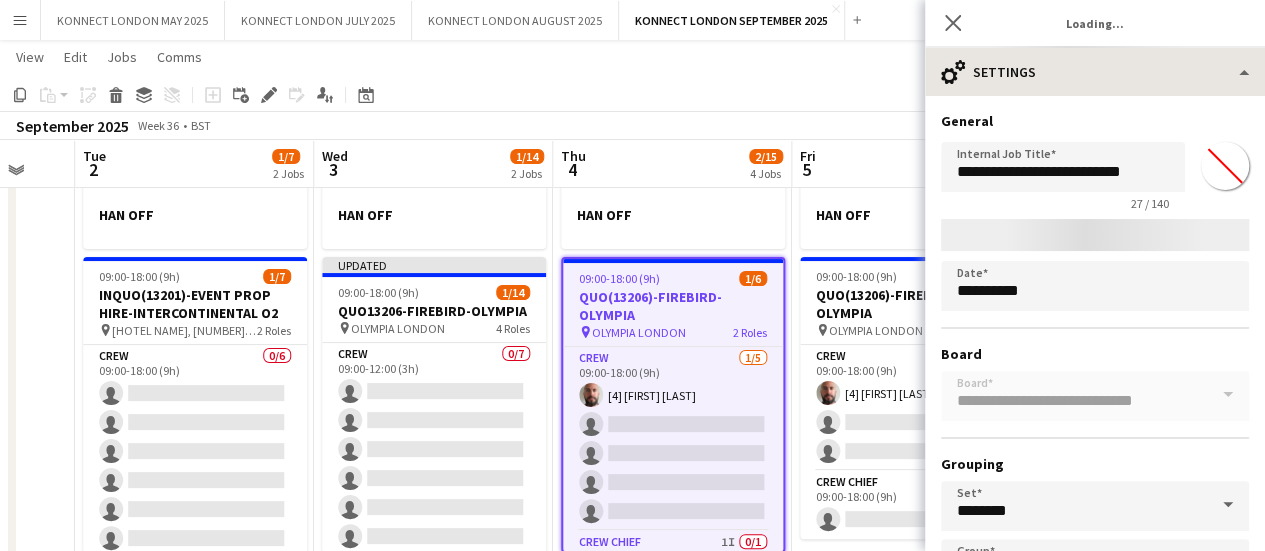 type on "*******" 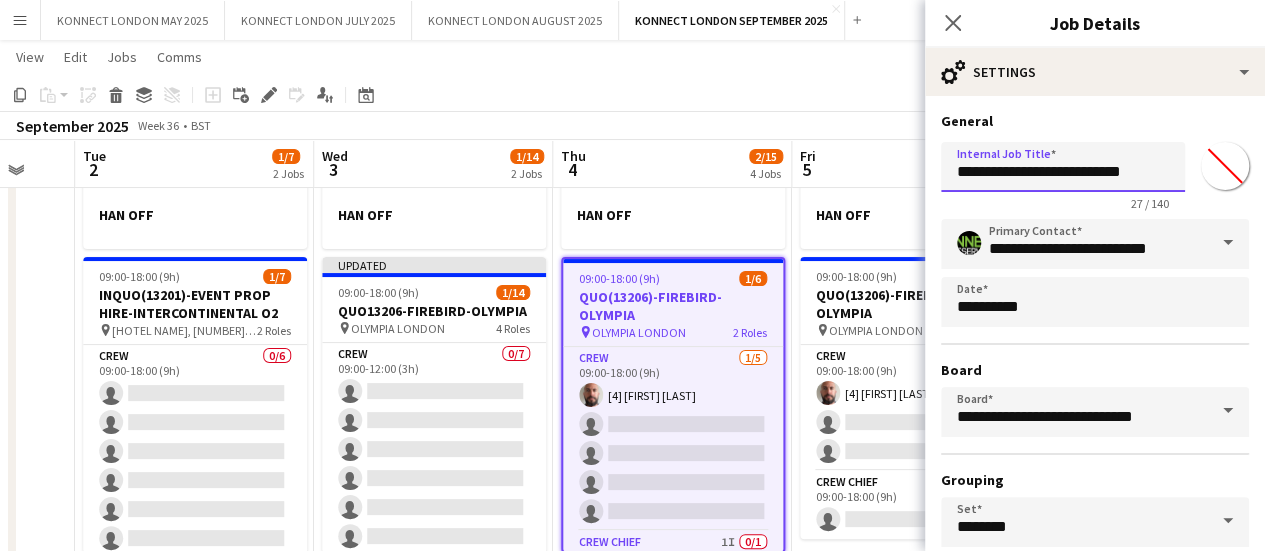 click on "**********" at bounding box center [1063, 167] 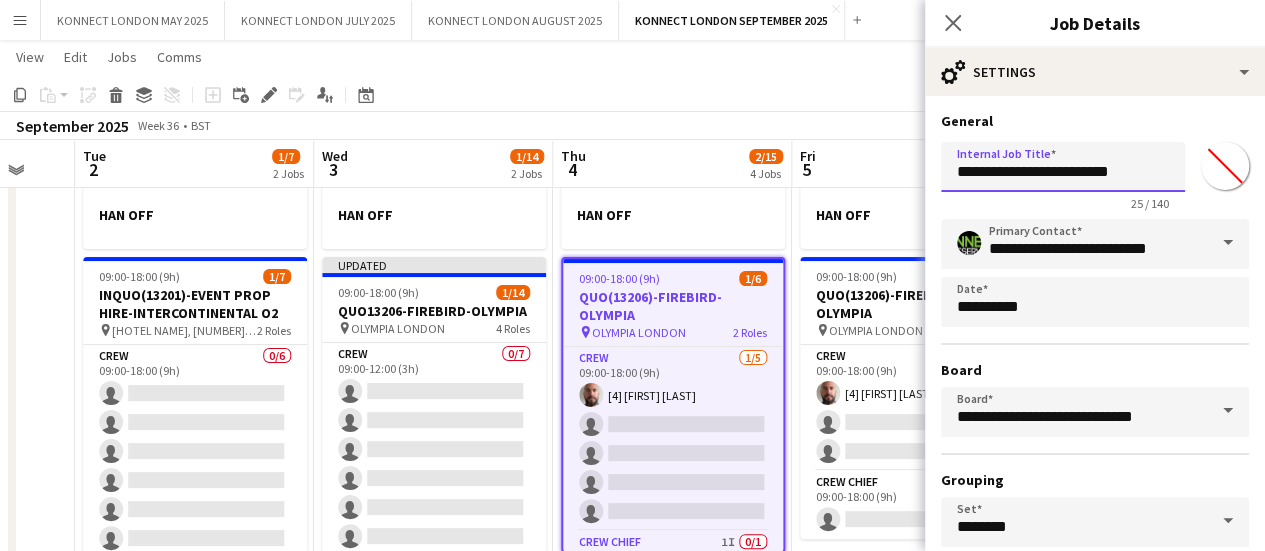 scroll, scrollTop: 0, scrollLeft: 924, axis: horizontal 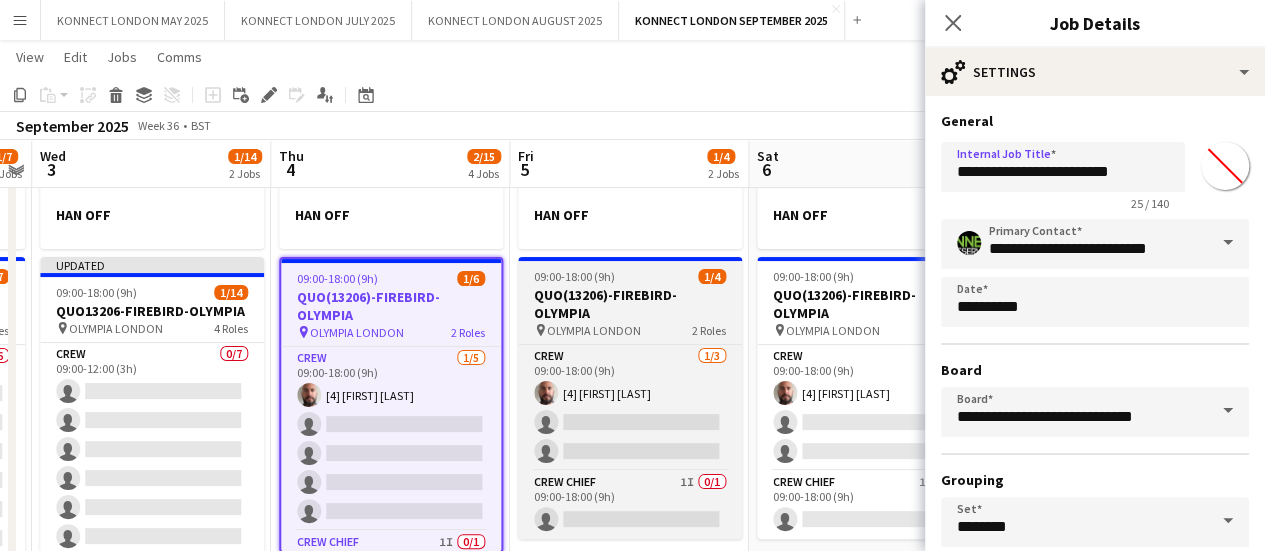 click on "QUO(13206)-FIREBIRD-OLYMPIA" at bounding box center (630, 304) 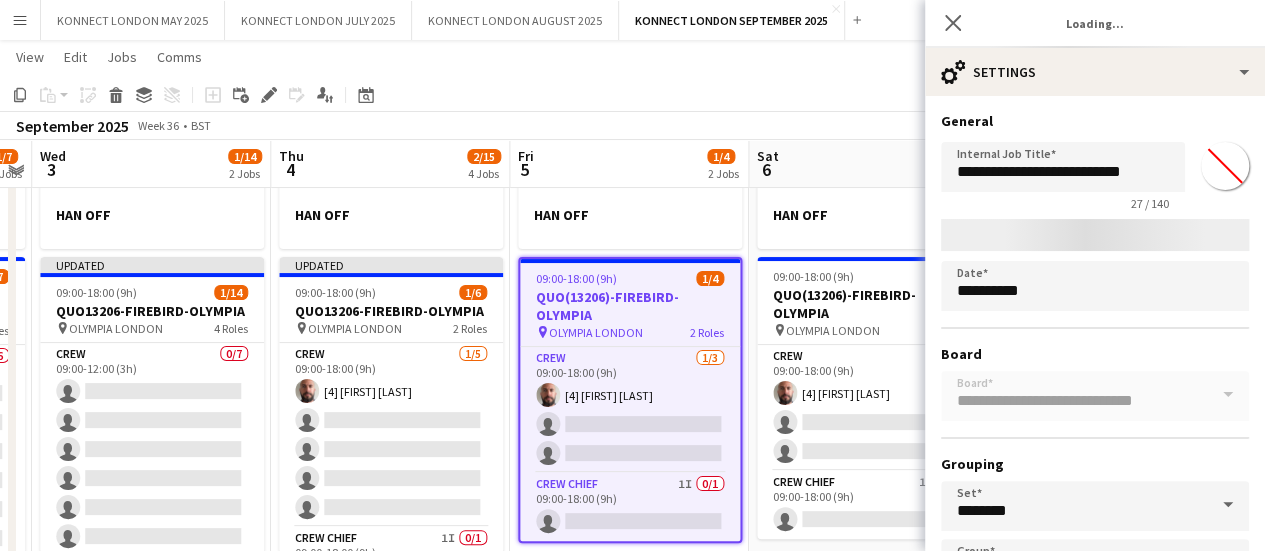 type on "*******" 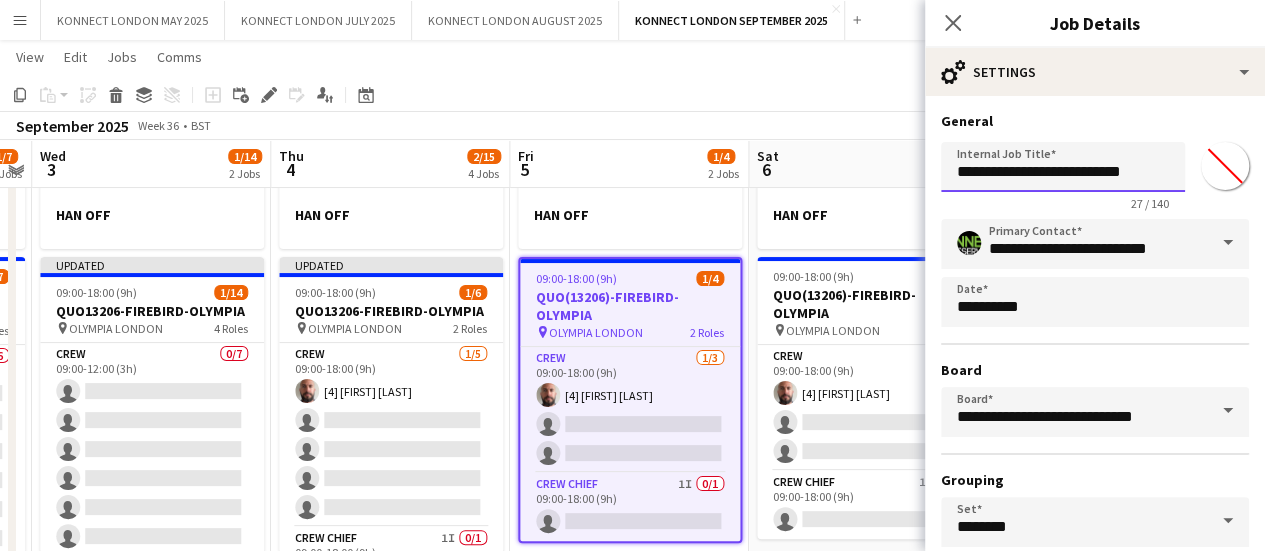 click on "**********" at bounding box center (1063, 167) 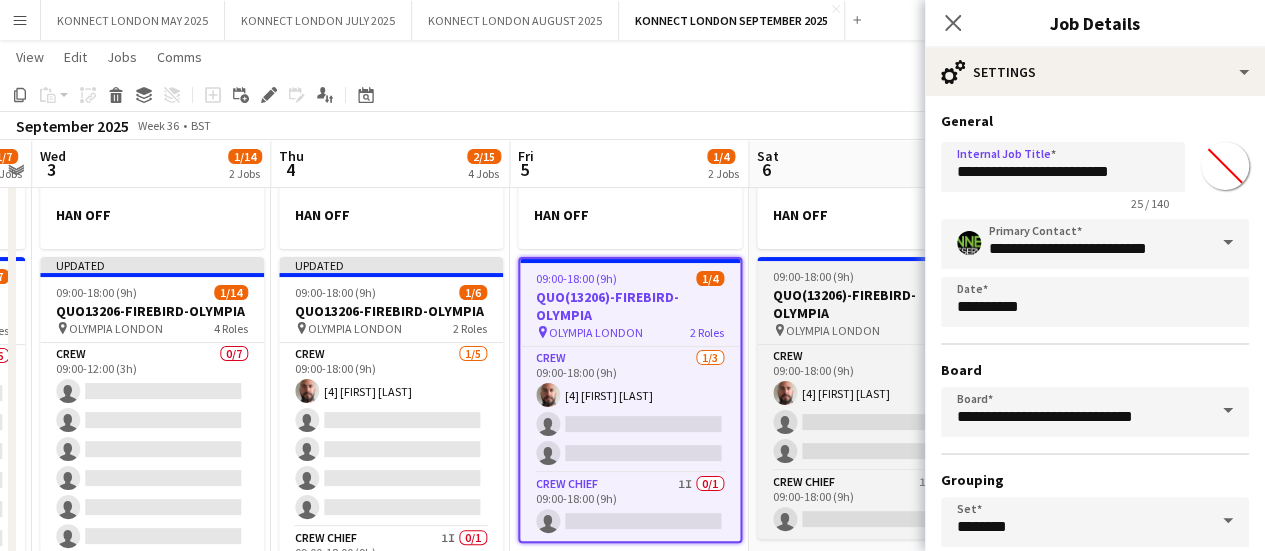 click on "QUO(13206)-FIREBIRD-OLYMPIA" at bounding box center (869, 304) 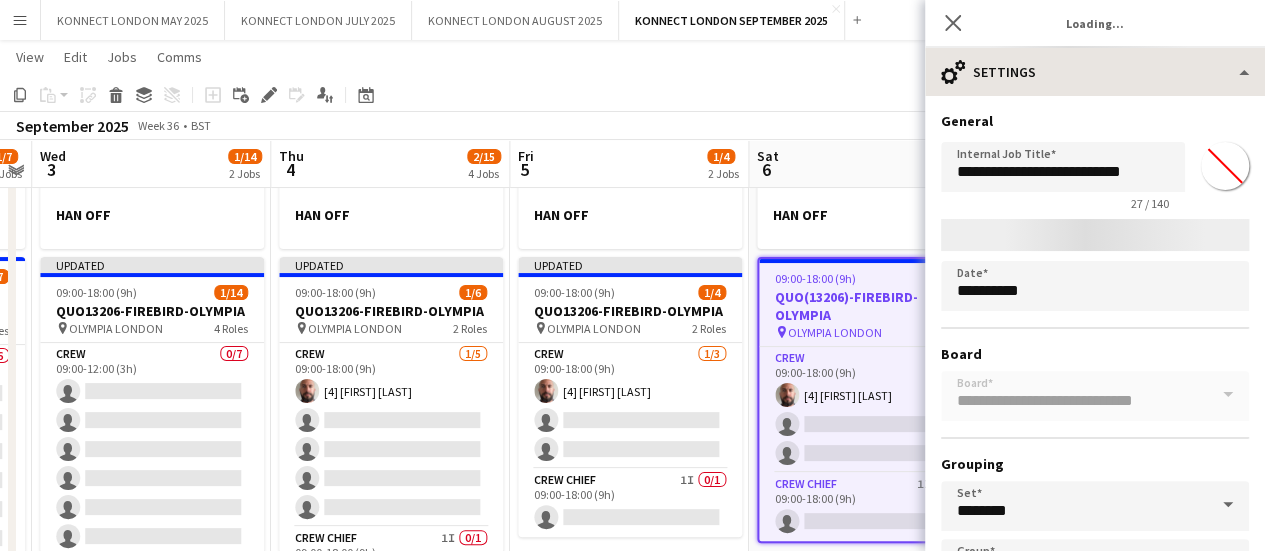 type on "*******" 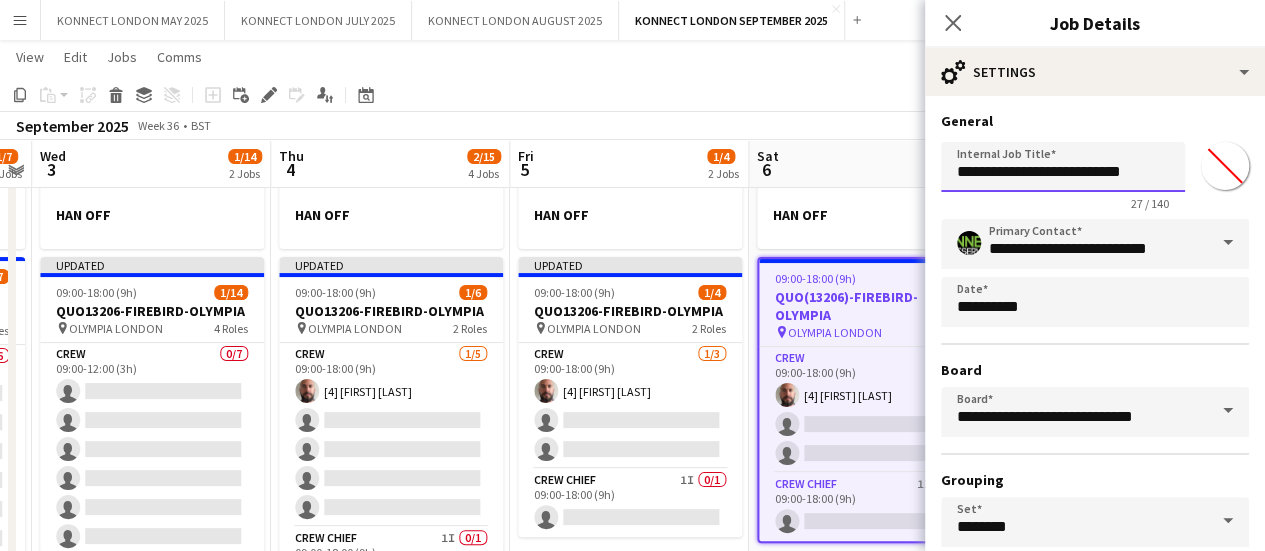 click on "**********" at bounding box center (1063, 167) 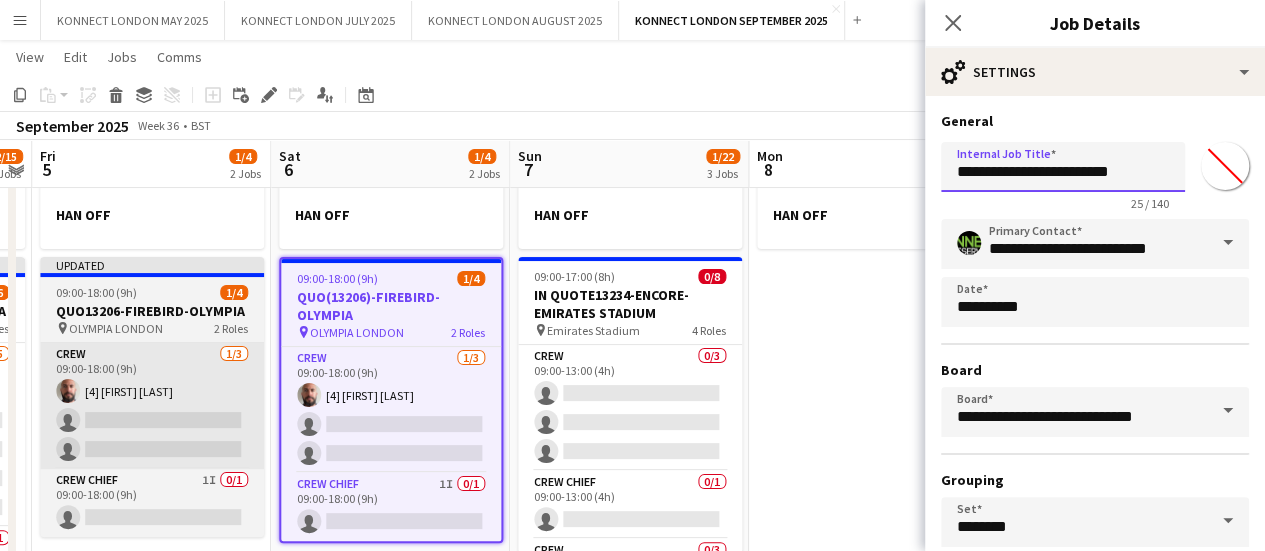 scroll, scrollTop: 0, scrollLeft: 888, axis: horizontal 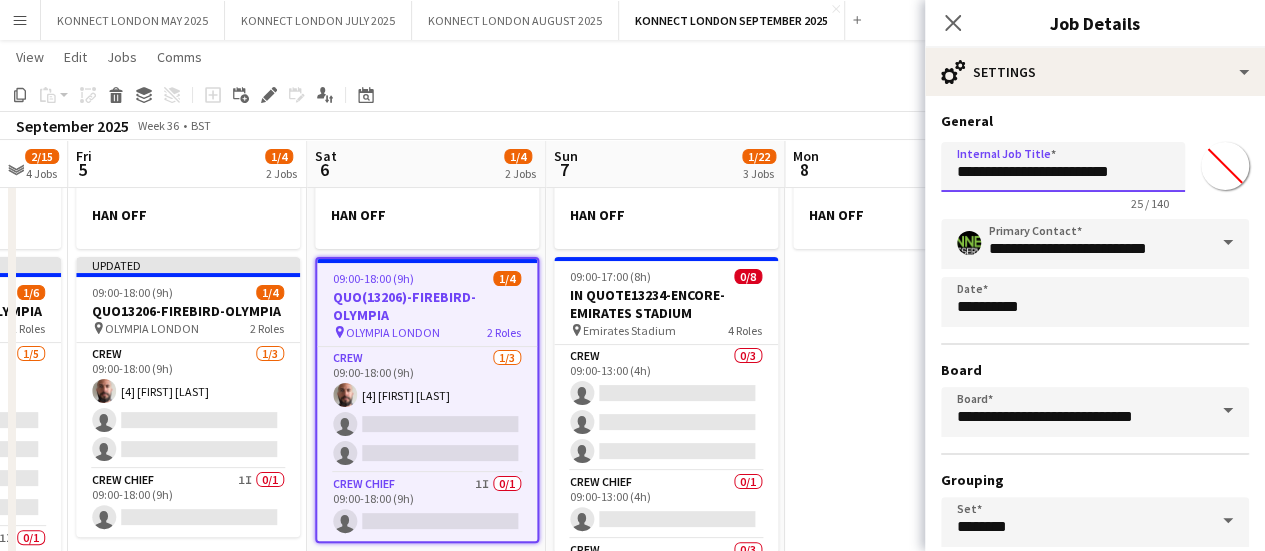 type on "**********" 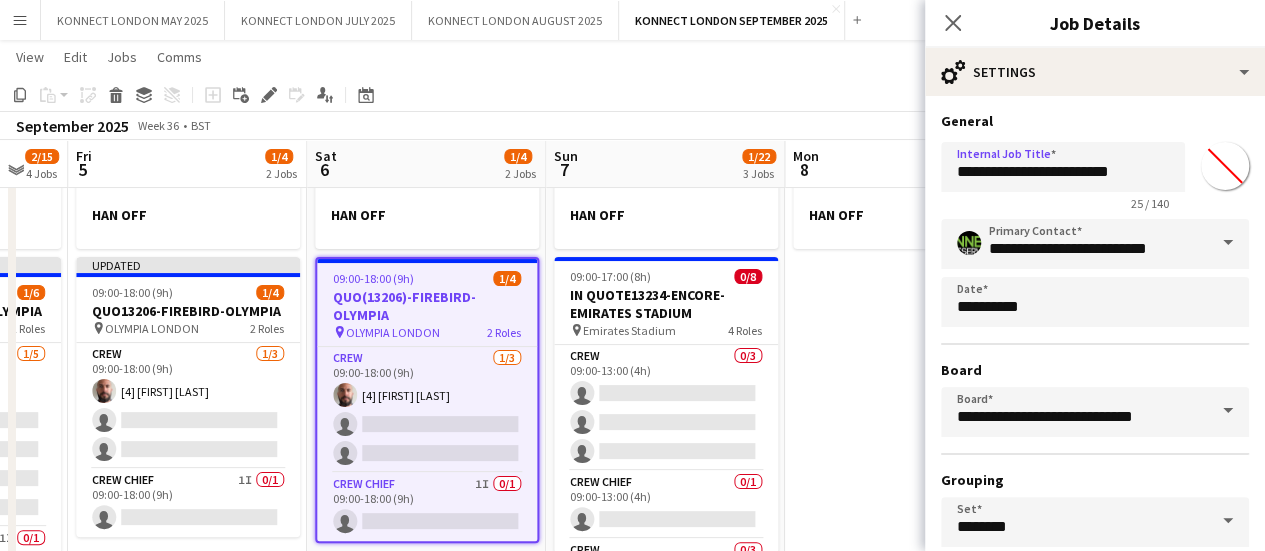 click on "HAN OFF" at bounding box center [904, 650] 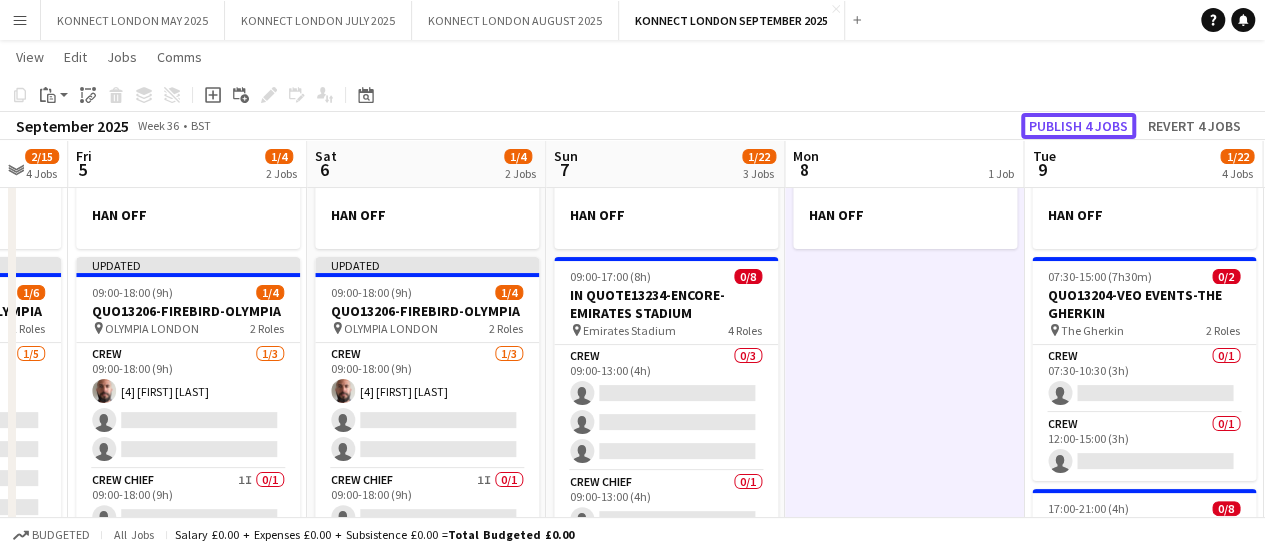 click on "Publish 4 jobs" 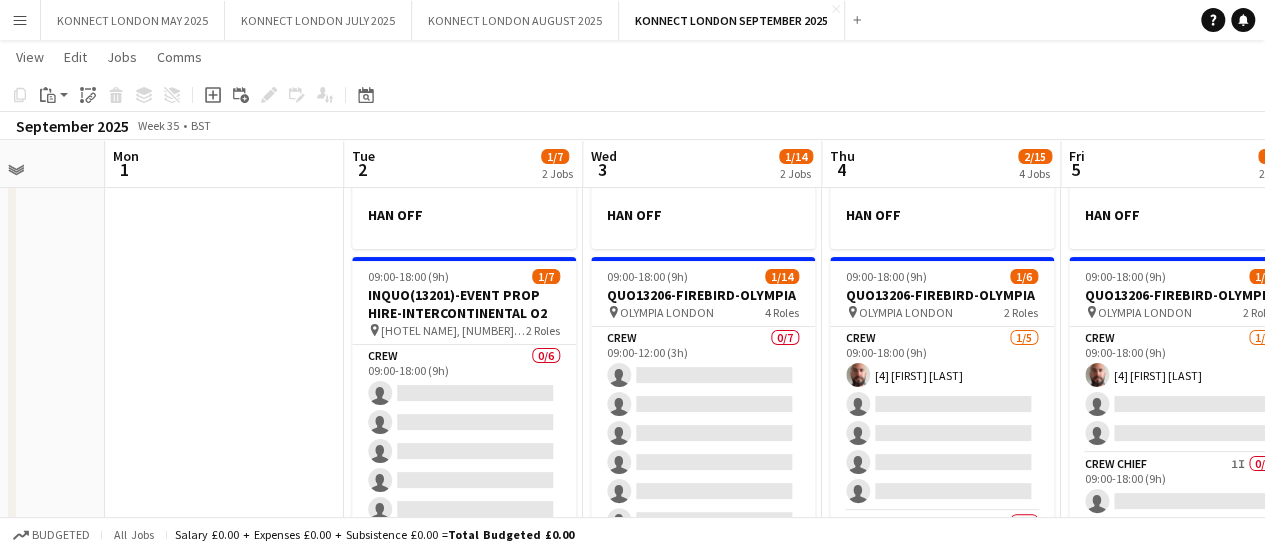 scroll, scrollTop: 0, scrollLeft: 617, axis: horizontal 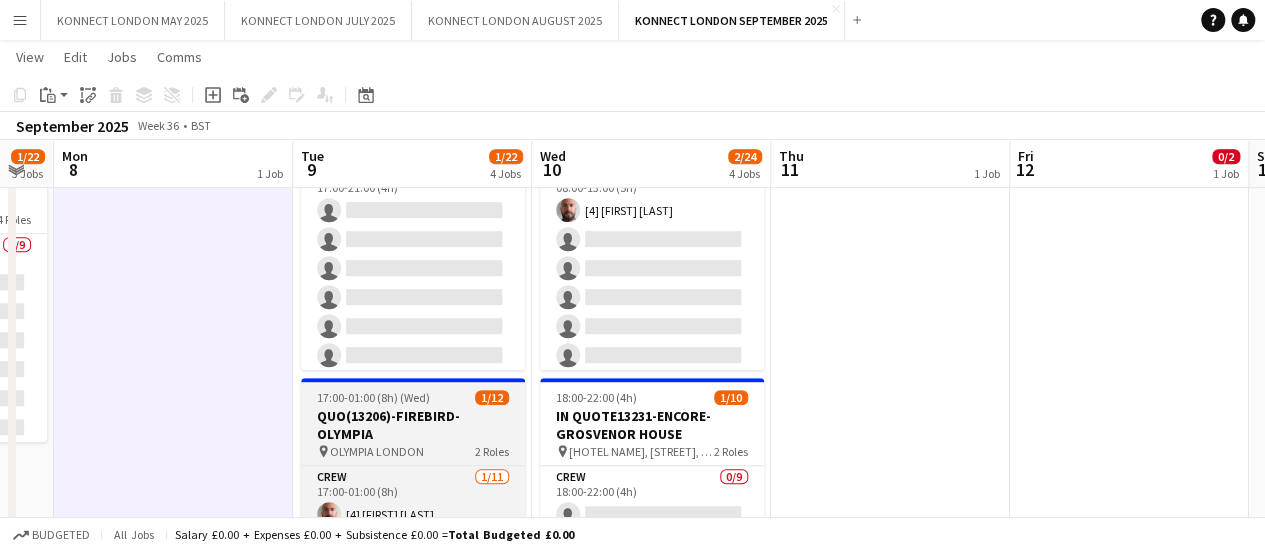 click on "QUO(13206)-FIREBIRD-OLYMPIA" at bounding box center [413, 425] 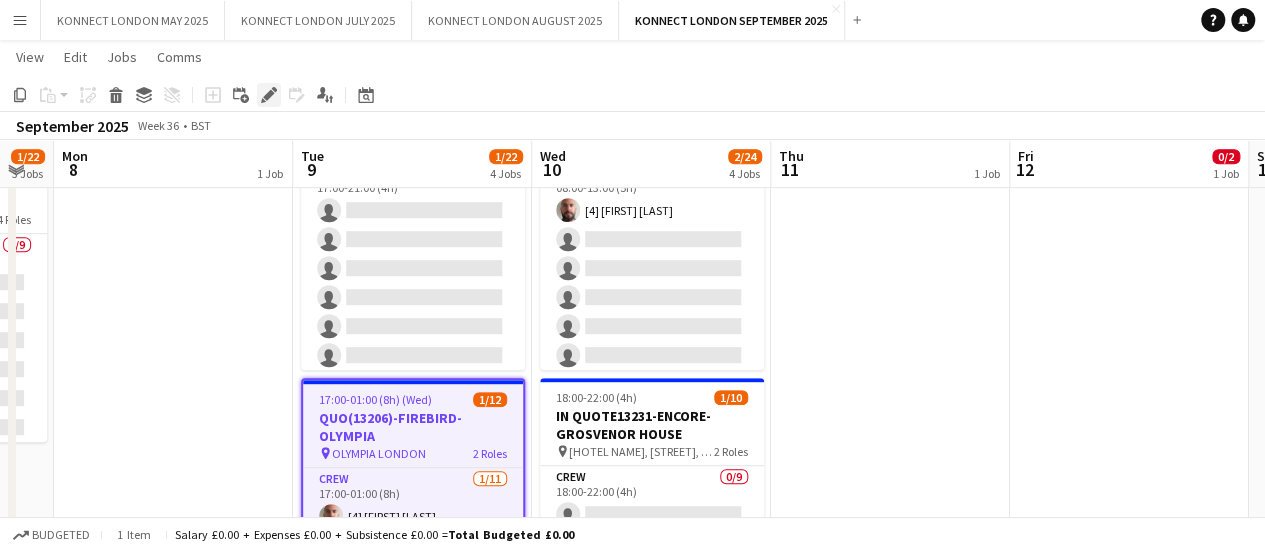 click on "Edit" at bounding box center [269, 95] 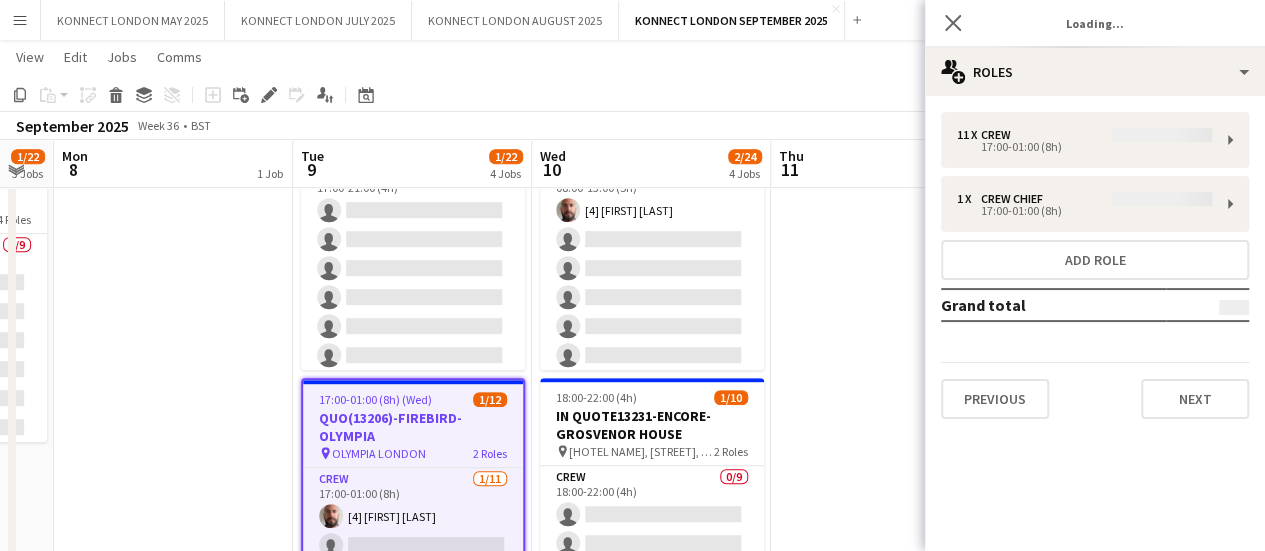 type on "*******" 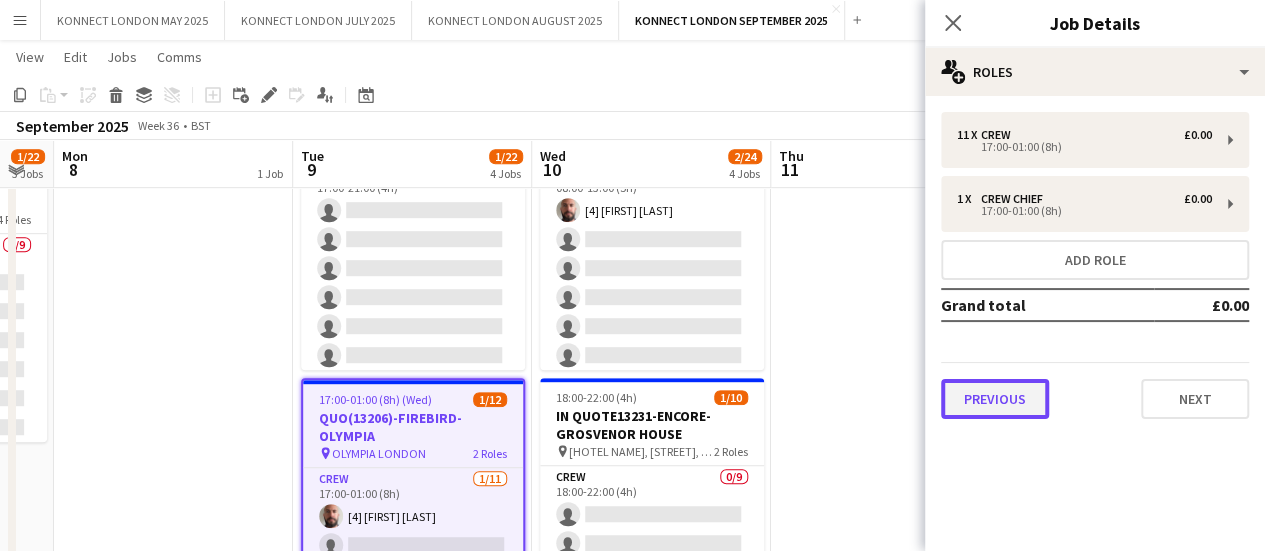 click on "Previous" at bounding box center (995, 399) 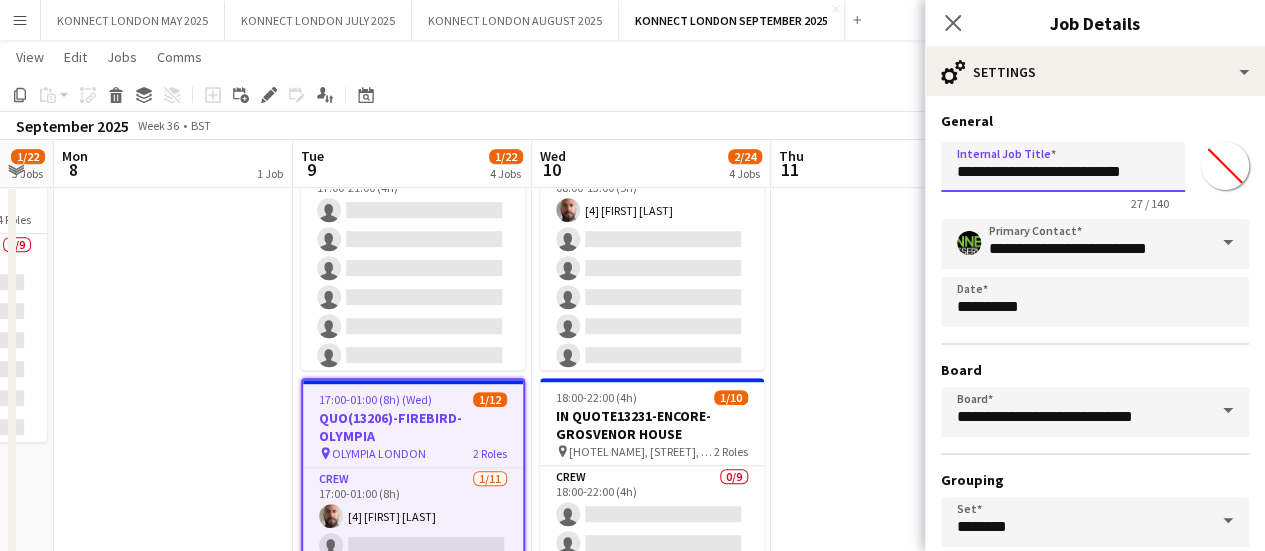 click on "**********" at bounding box center [1063, 167] 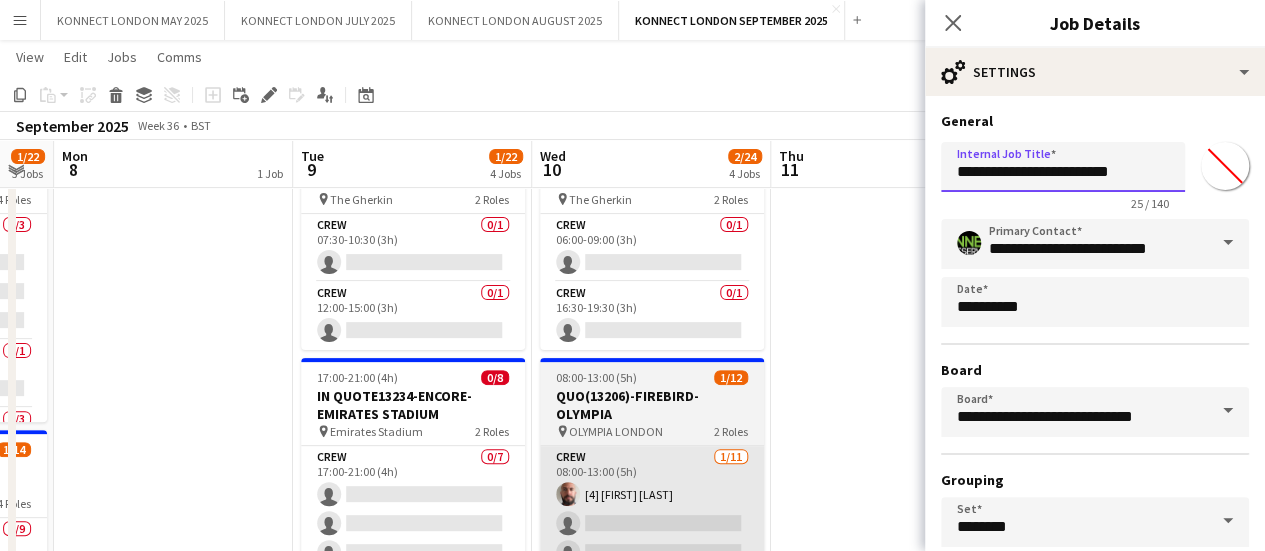 scroll, scrollTop: 188, scrollLeft: 0, axis: vertical 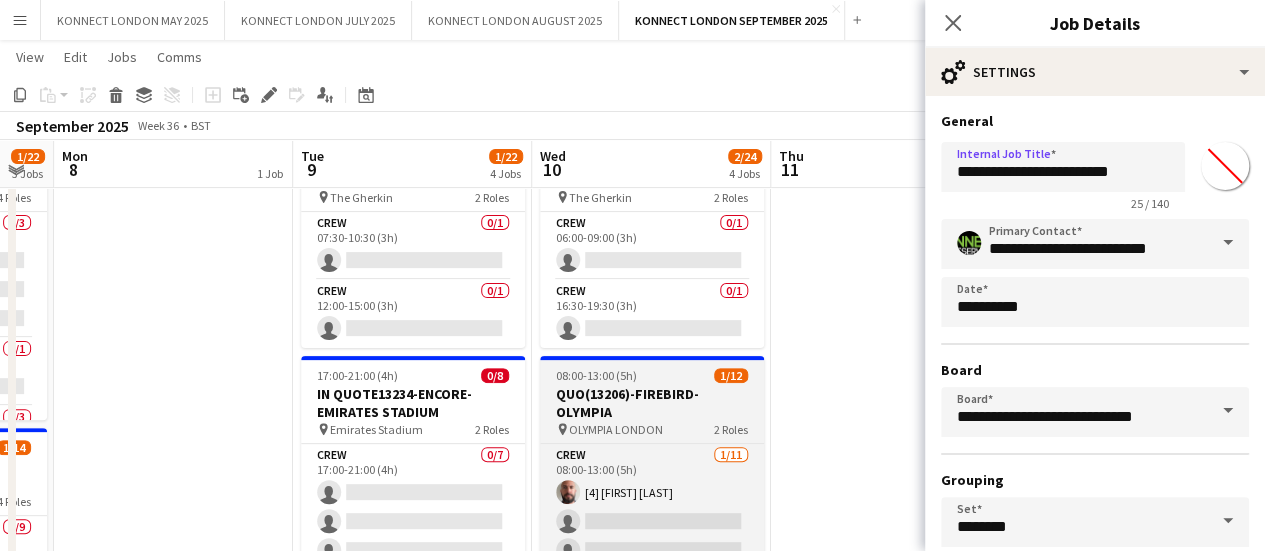 click on "QUO(13206)-FIREBIRD-OLYMPIA" at bounding box center (652, 403) 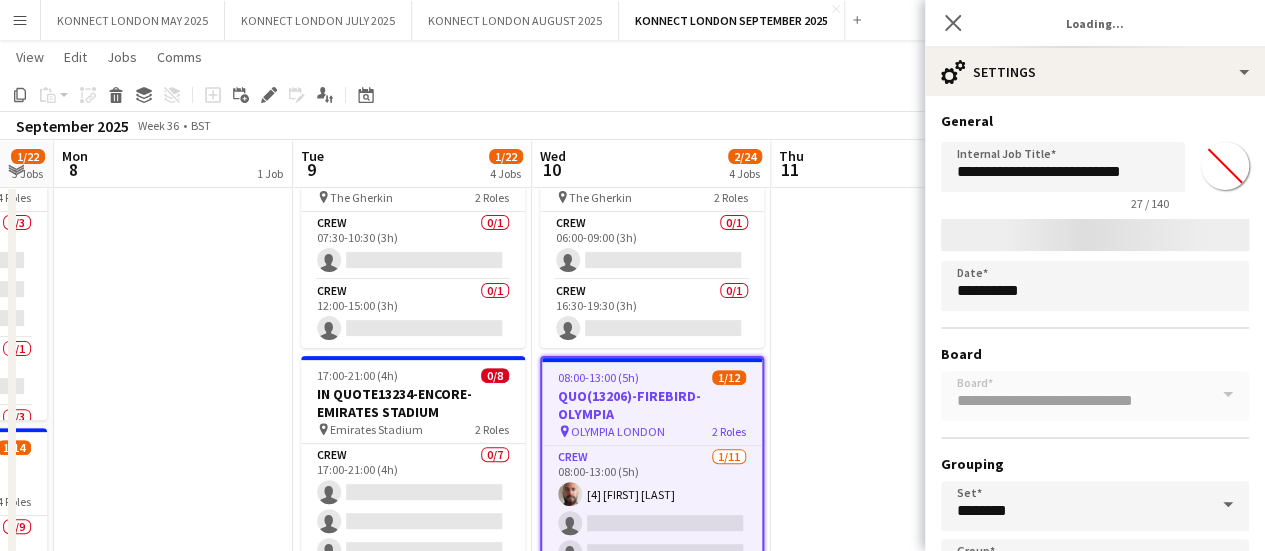 type on "*******" 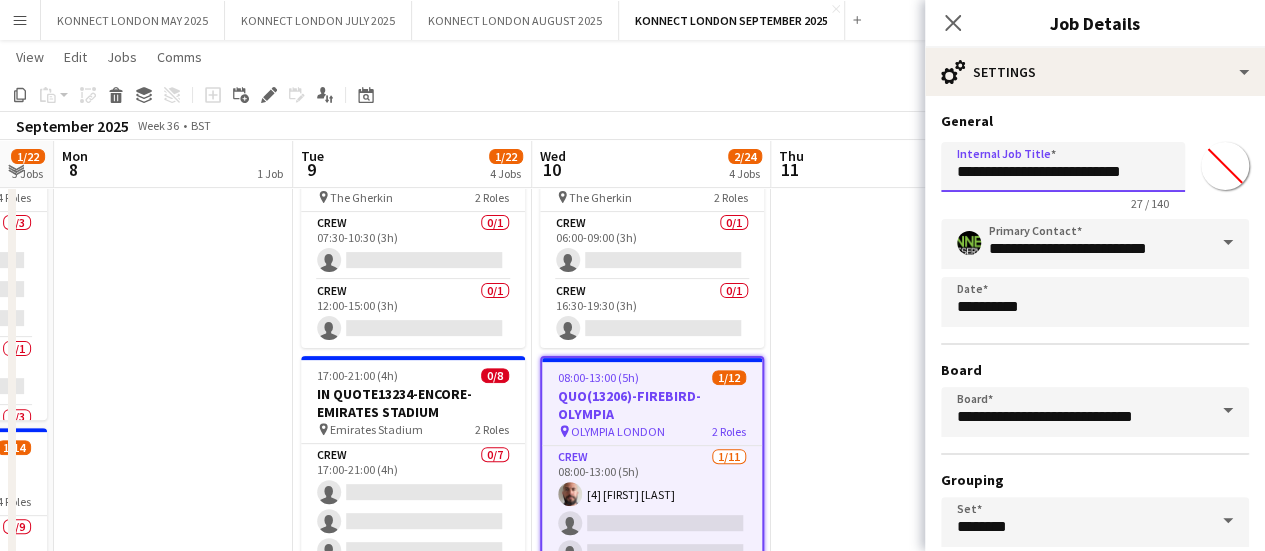 click on "**********" at bounding box center [1063, 167] 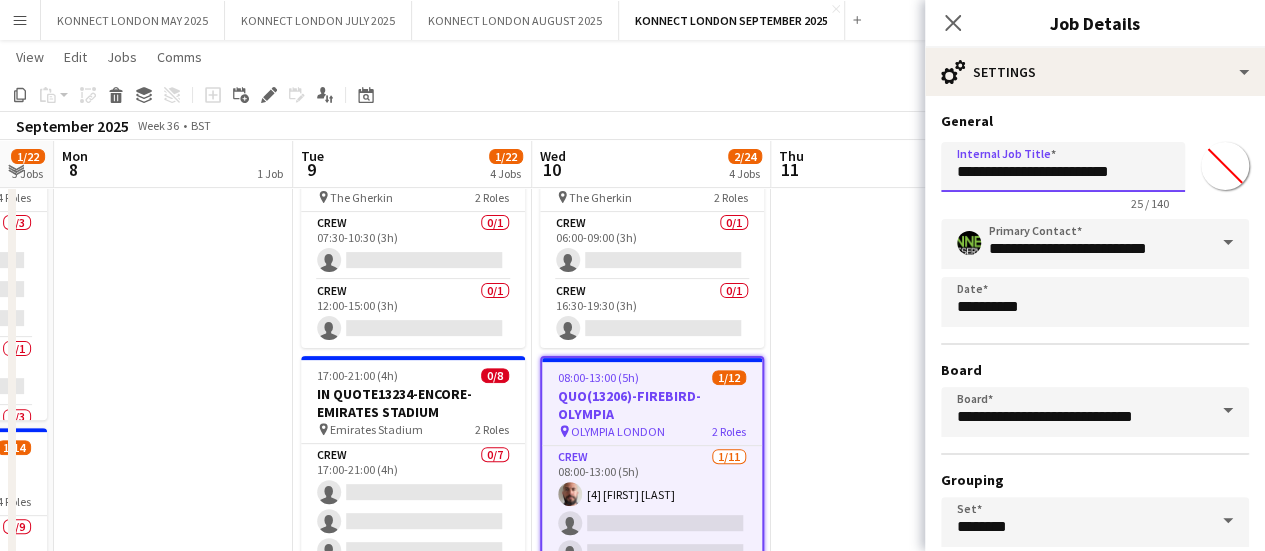 type on "**********" 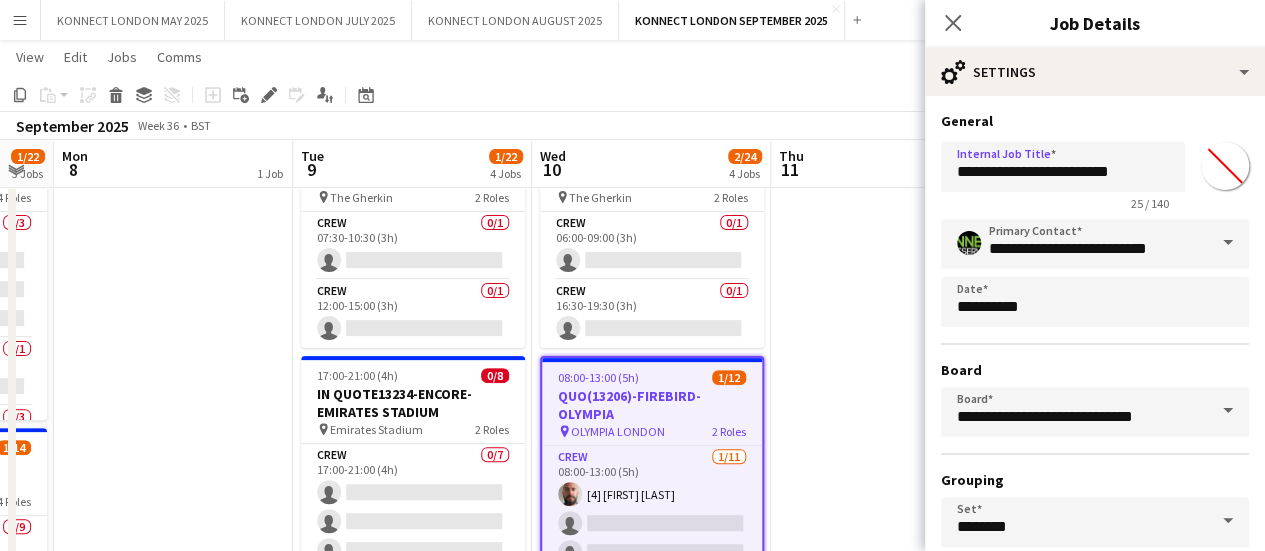click on "HAN OFF" at bounding box center [890, 517] 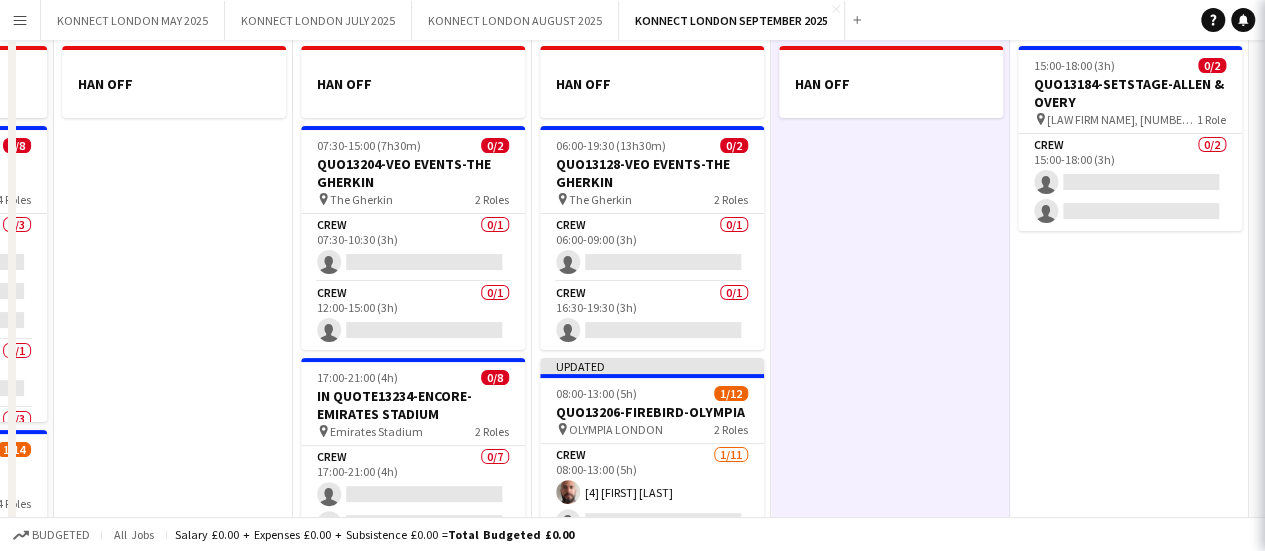scroll, scrollTop: 0, scrollLeft: 0, axis: both 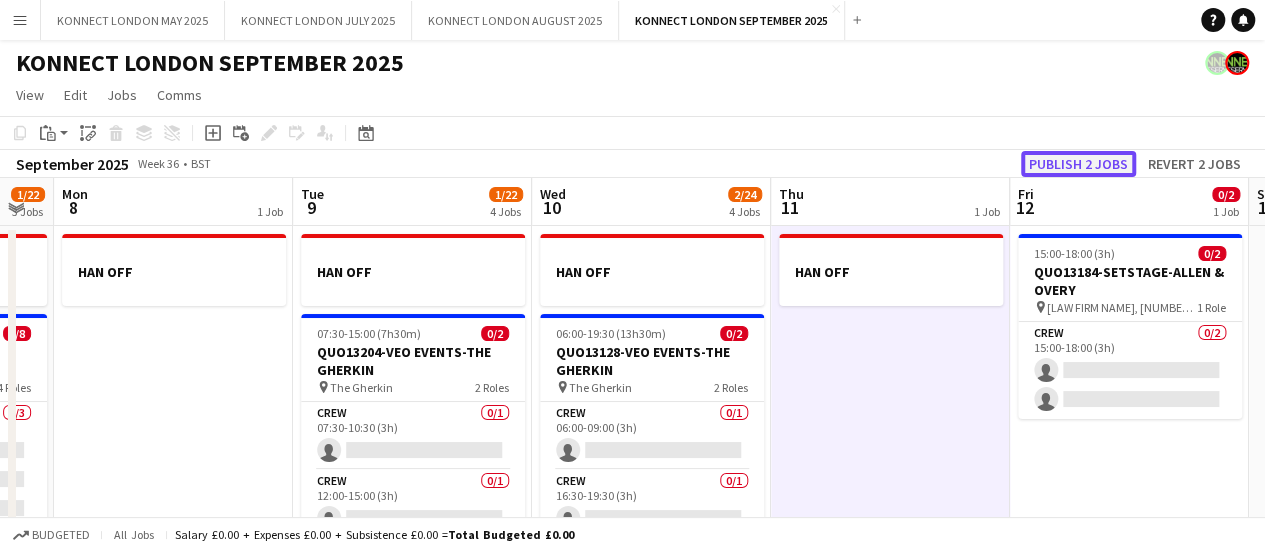 click on "Publish 2 jobs" 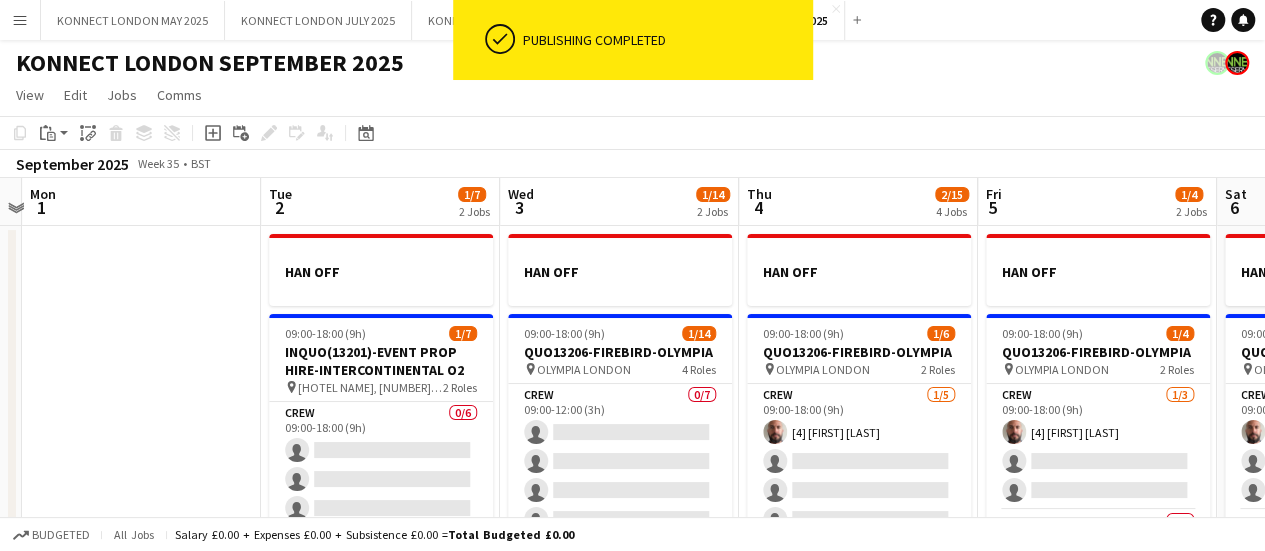 scroll, scrollTop: 0, scrollLeft: 455, axis: horizontal 